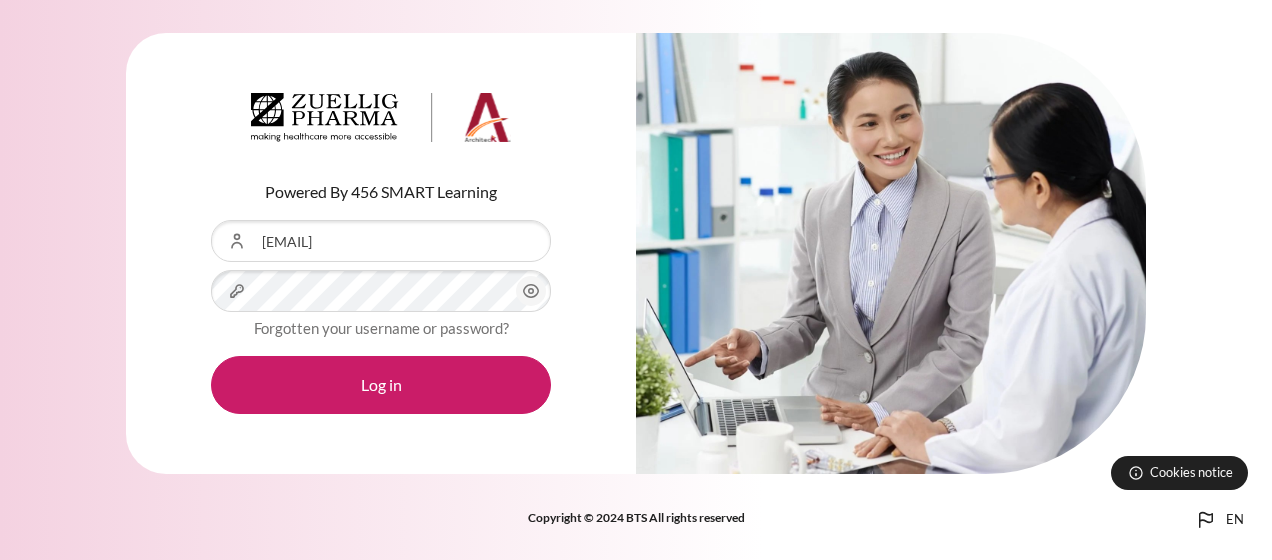 scroll, scrollTop: 0, scrollLeft: 0, axis: both 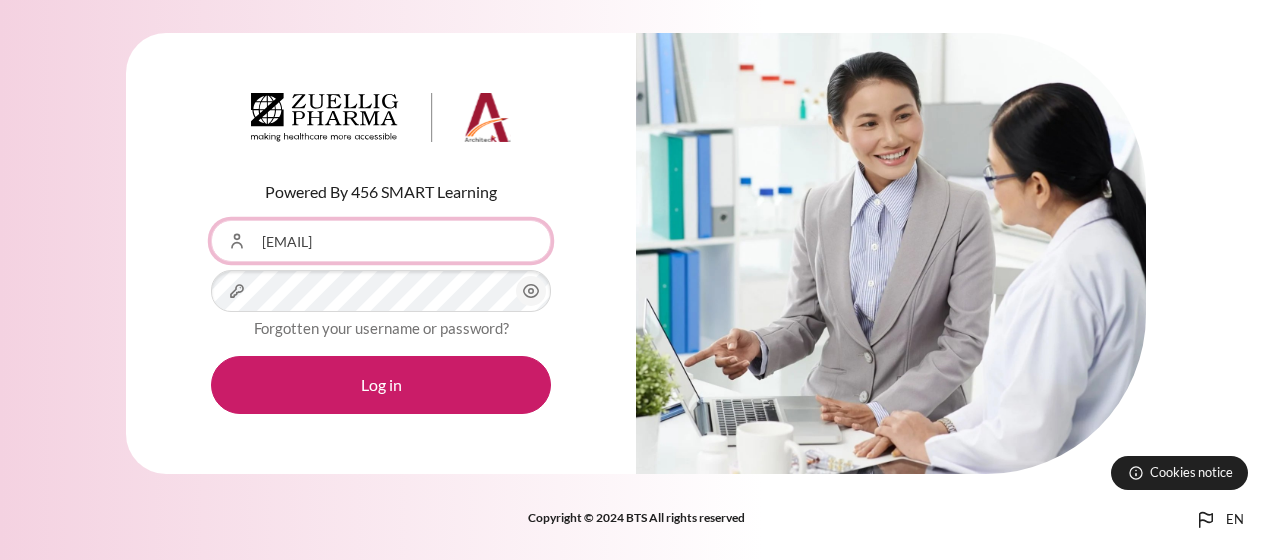 drag, startPoint x: 513, startPoint y: 243, endPoint x: 244, endPoint y: 288, distance: 272.73798 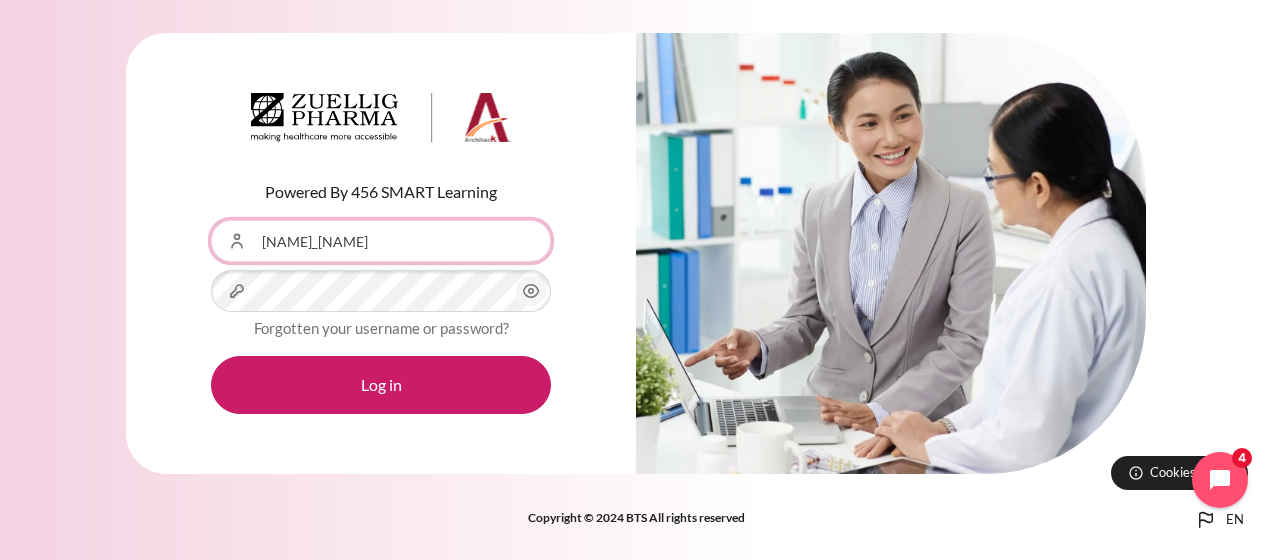 type on "[EMAIL]" 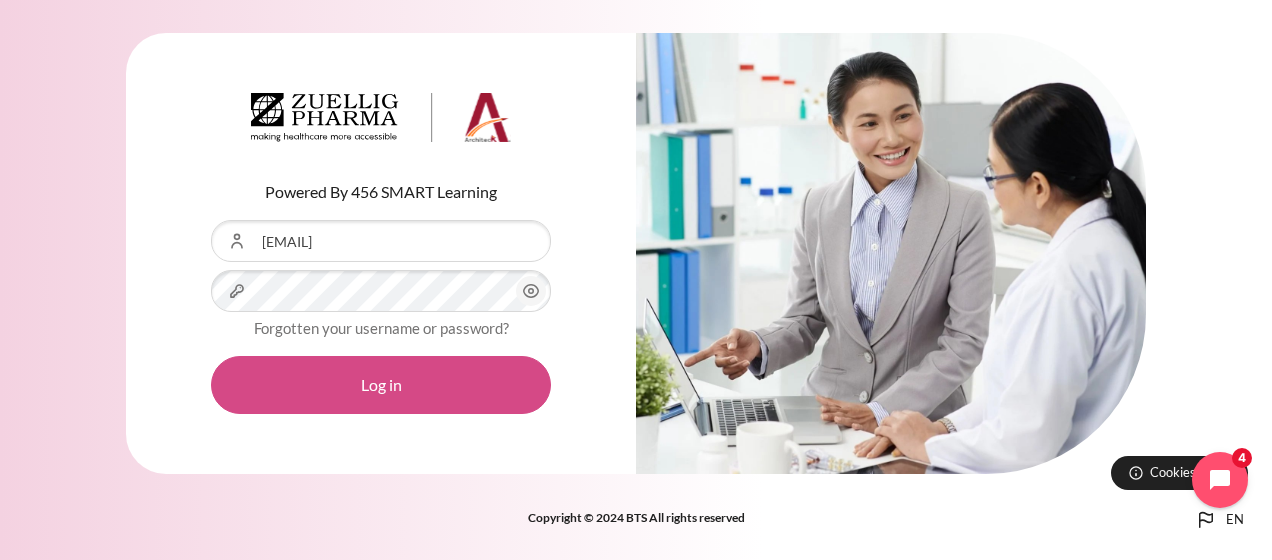click on "Log in" at bounding box center (381, 385) 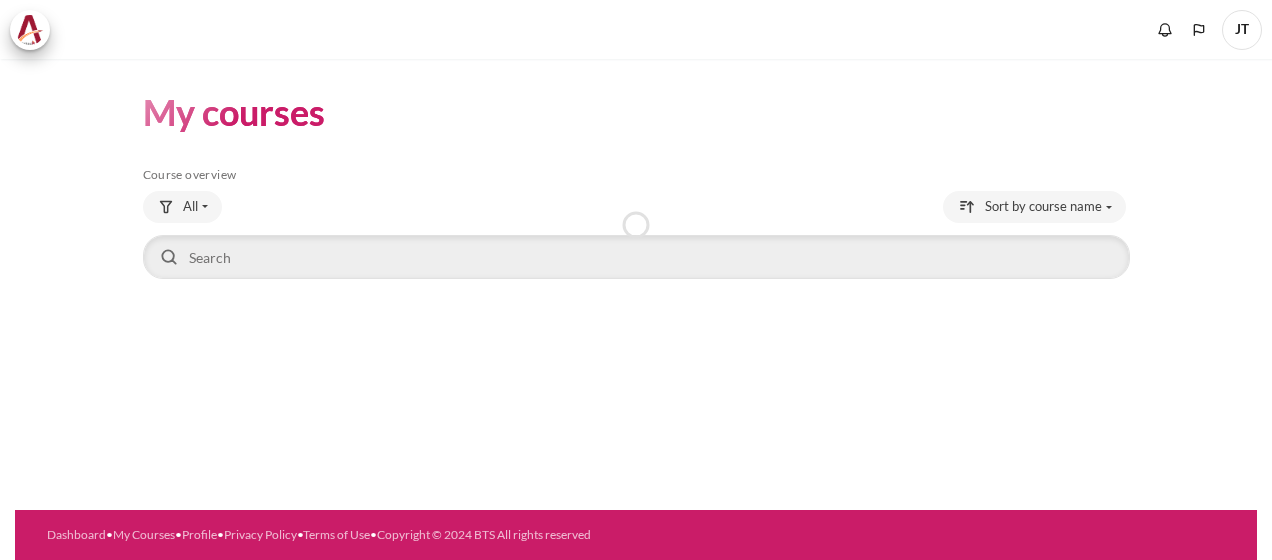scroll, scrollTop: 0, scrollLeft: 0, axis: both 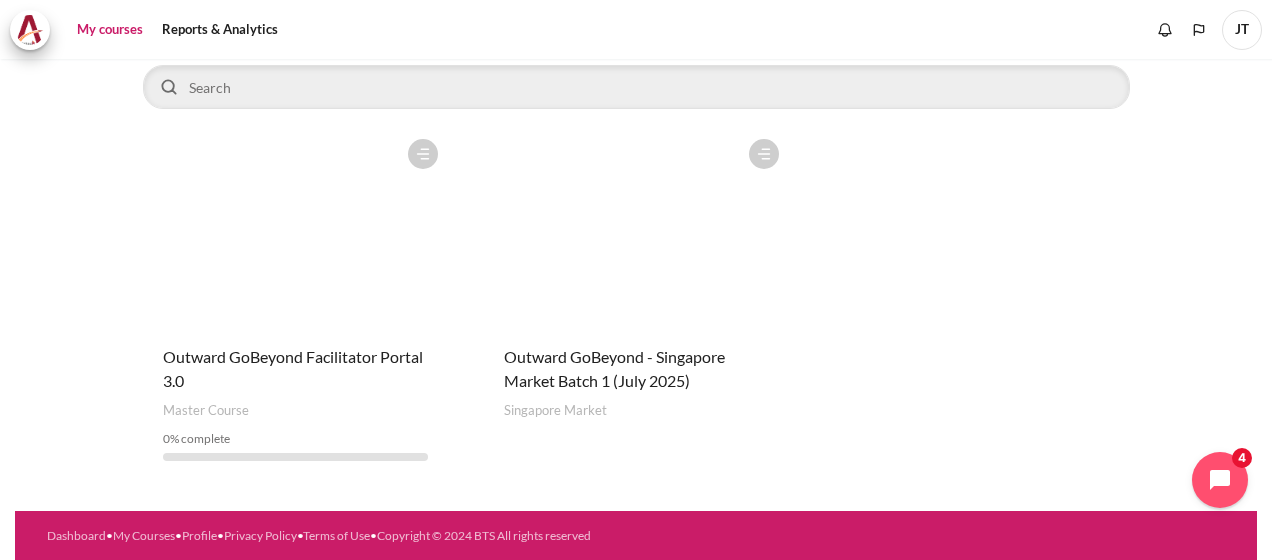 click on "Course name
Outward GoBeyond - Singapore Market Batch 1 (July 2025)" at bounding box center (636, 369) 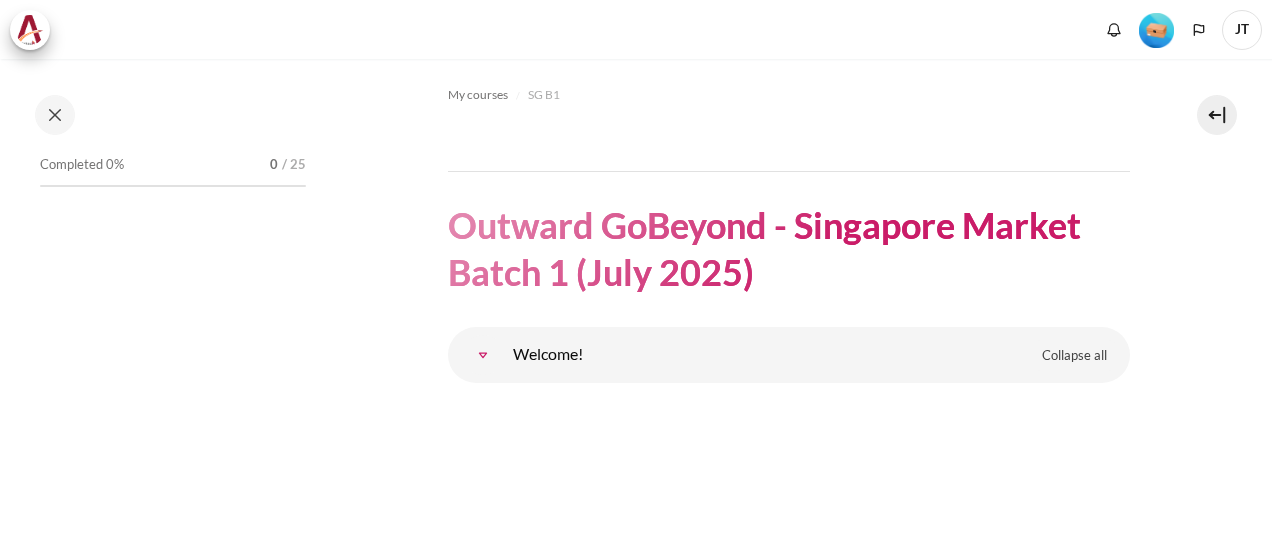 scroll, scrollTop: 0, scrollLeft: 0, axis: both 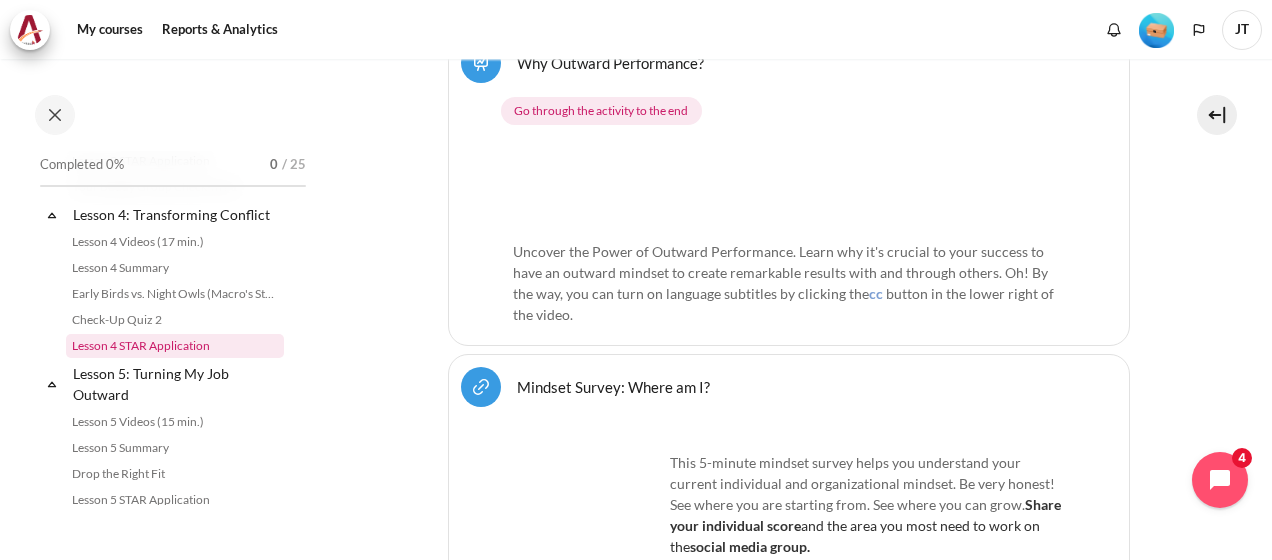 click on "Lesson 4 STAR Application" at bounding box center [175, 346] 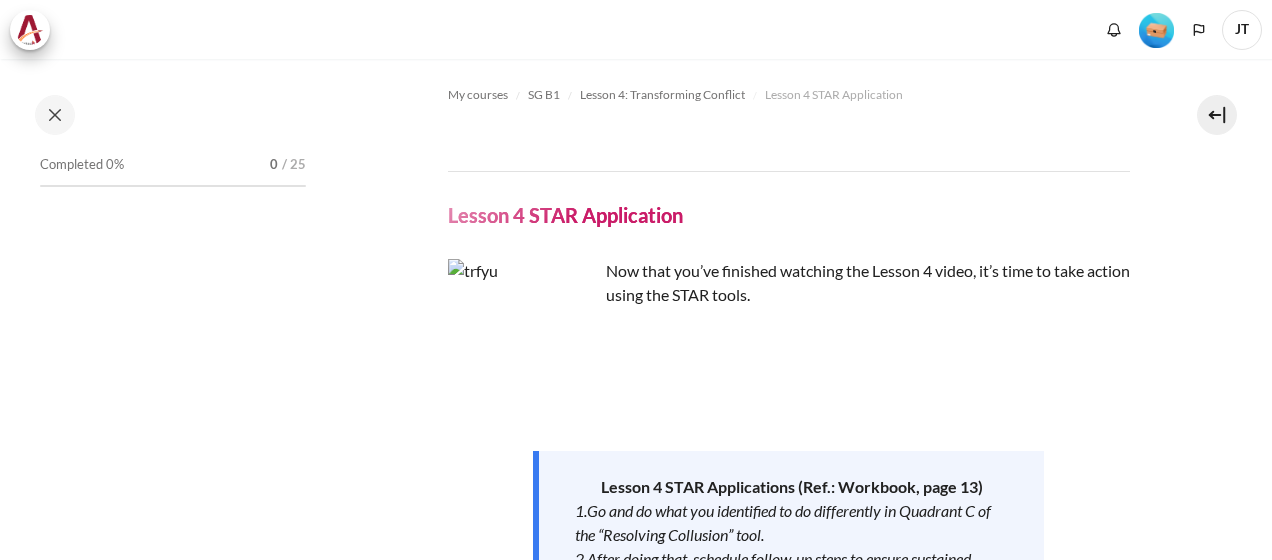scroll, scrollTop: 0, scrollLeft: 0, axis: both 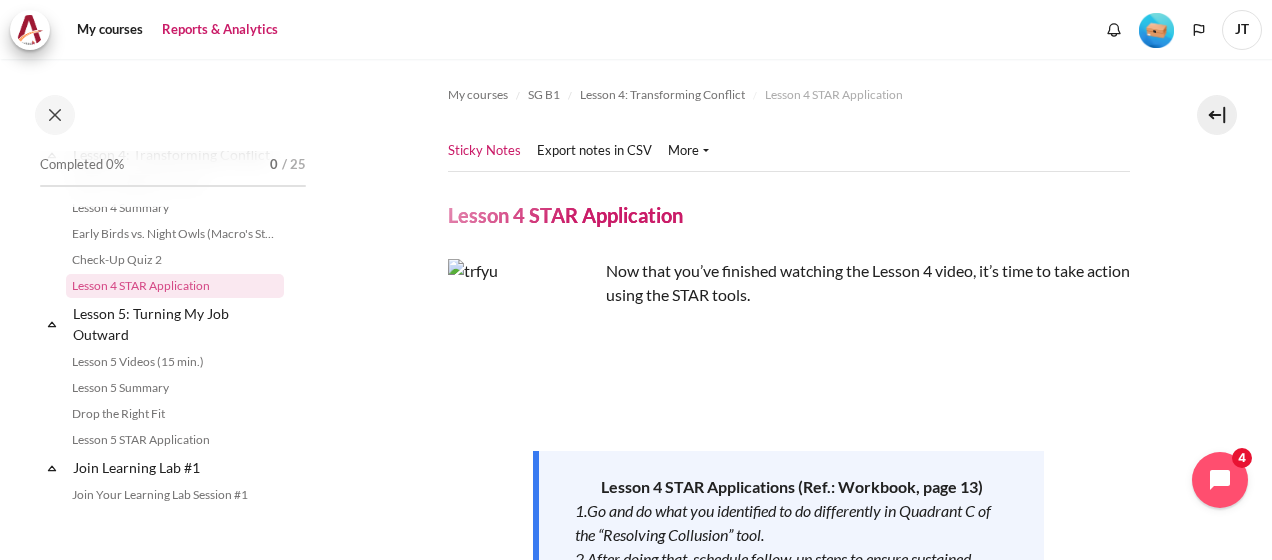 click on "Reports & Analytics" at bounding box center [220, 30] 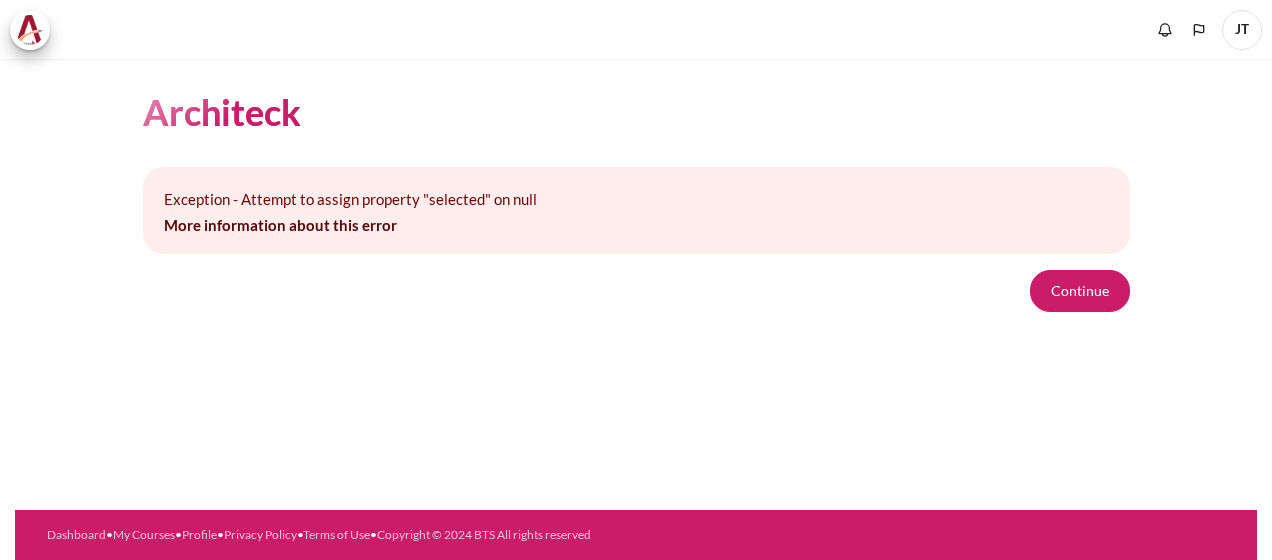scroll, scrollTop: 0, scrollLeft: 0, axis: both 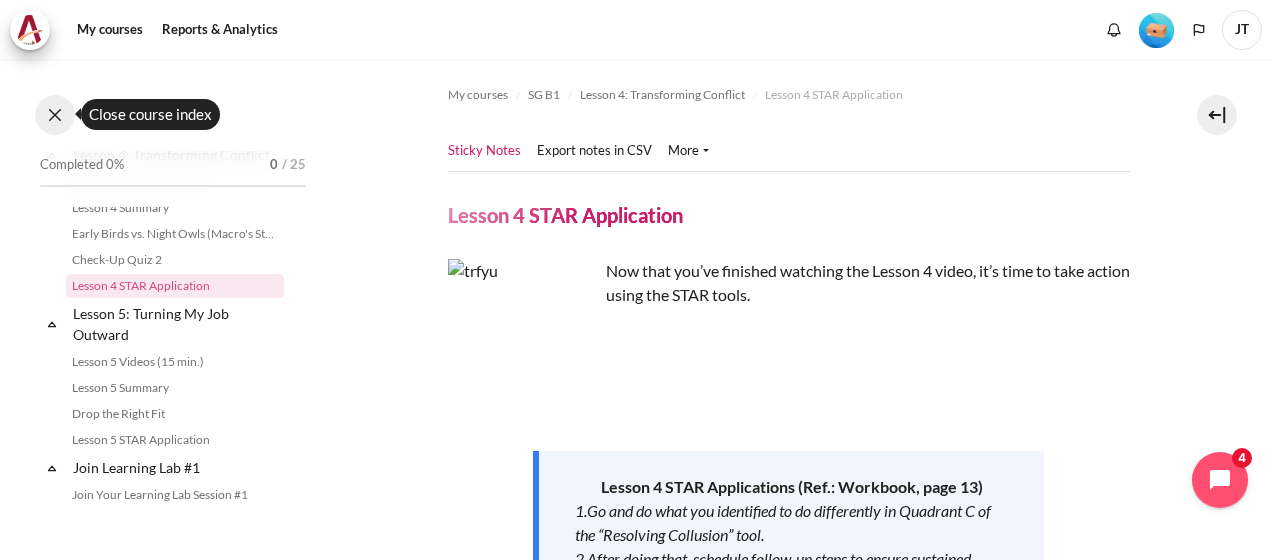 click at bounding box center [55, 115] 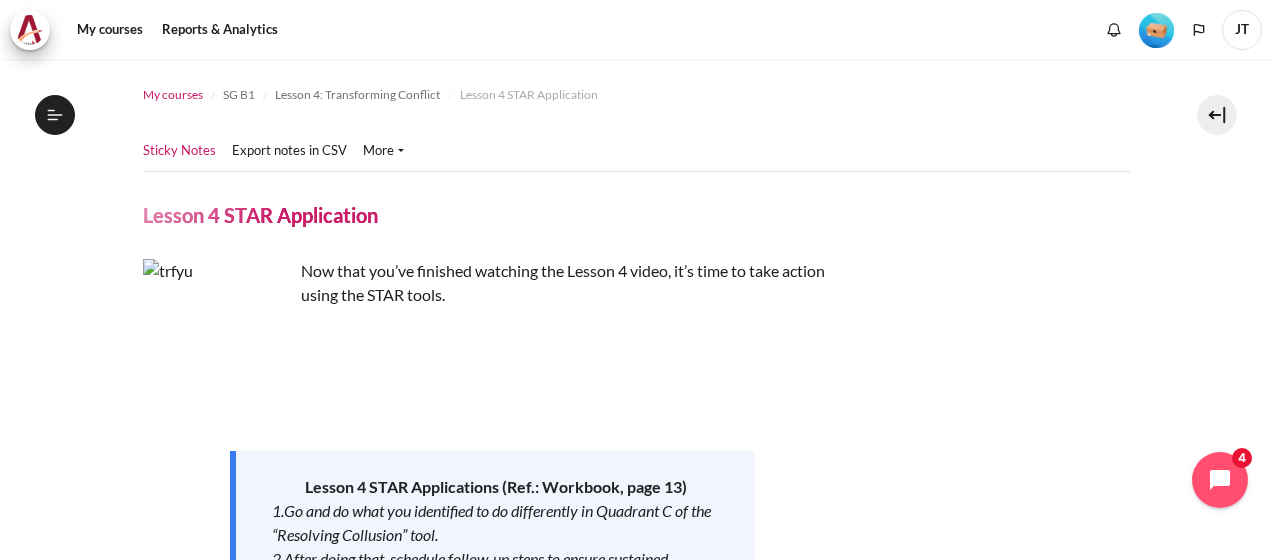 click on "My courses" at bounding box center [173, 95] 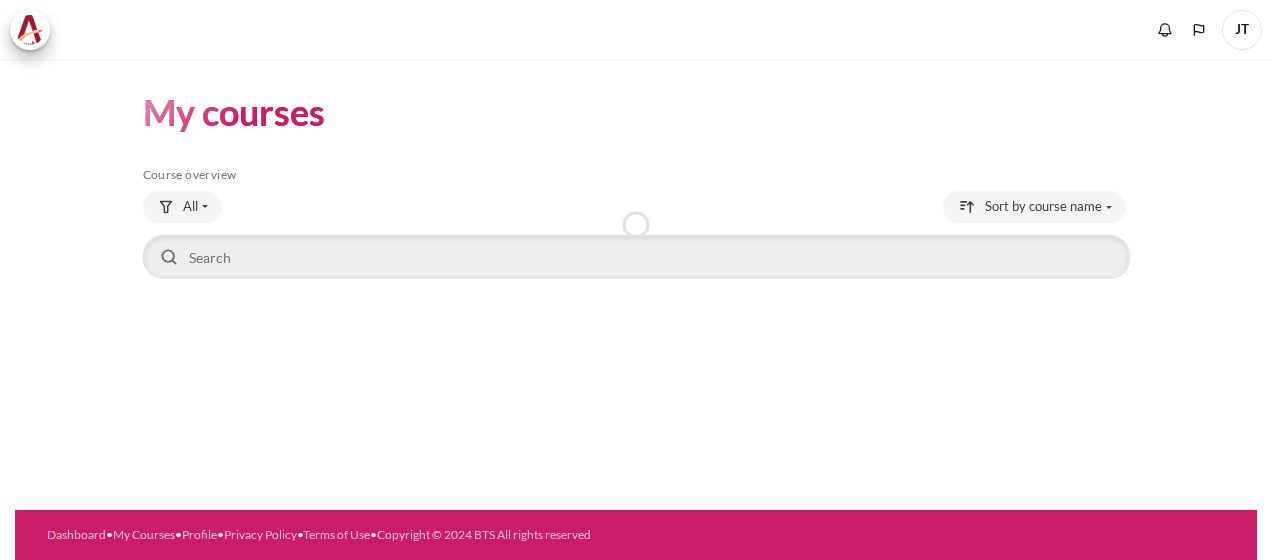 scroll, scrollTop: 0, scrollLeft: 0, axis: both 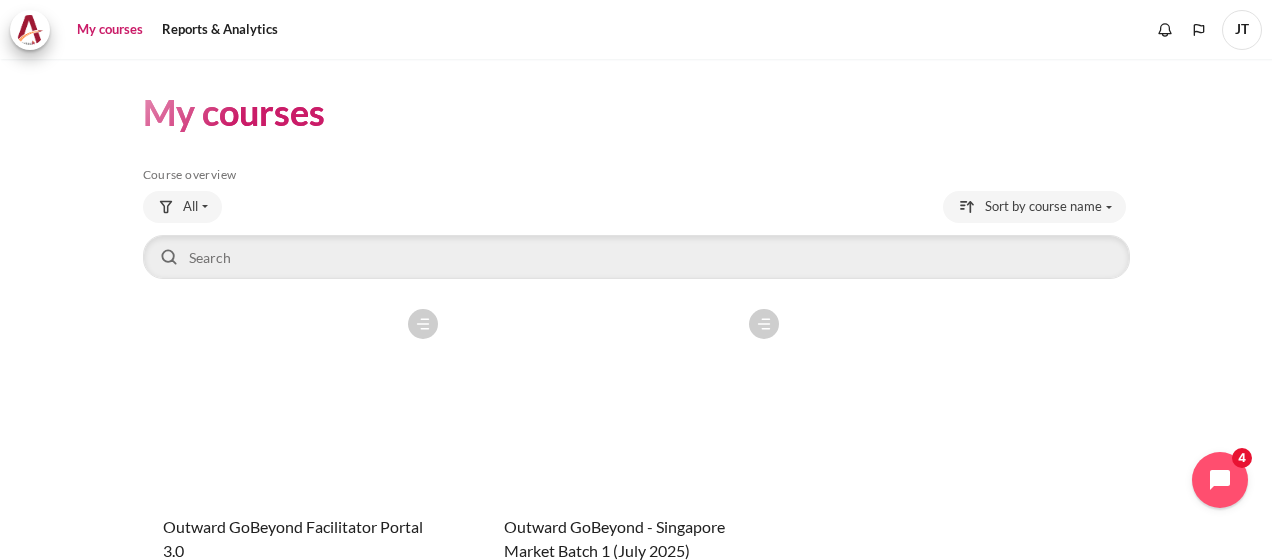 click at bounding box center [636, 399] 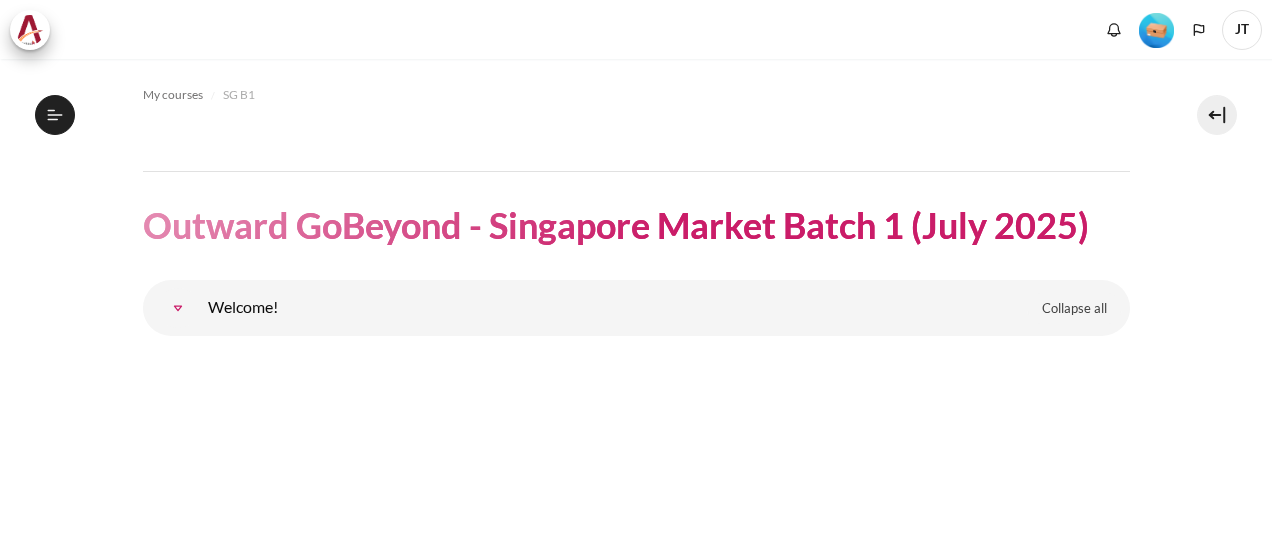 scroll, scrollTop: 0, scrollLeft: 0, axis: both 